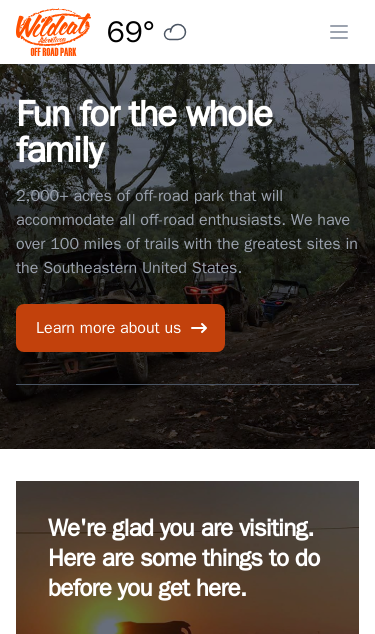 scroll, scrollTop: 0, scrollLeft: 0, axis: both 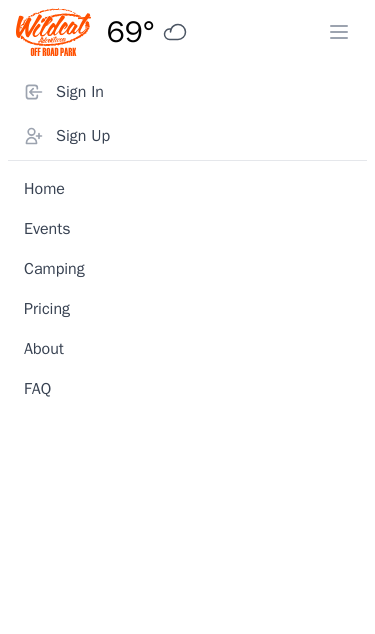 click on "Camping" at bounding box center [187, 269] 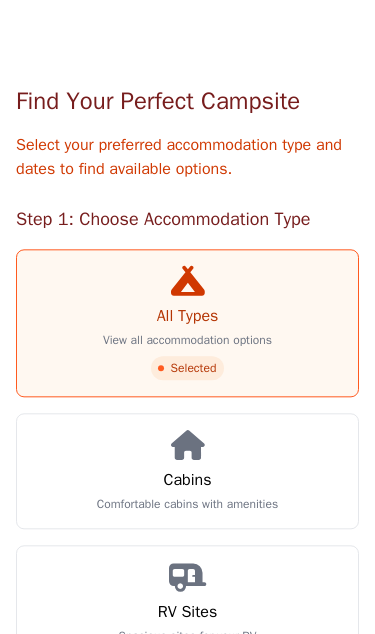 scroll, scrollTop: 67, scrollLeft: 0, axis: vertical 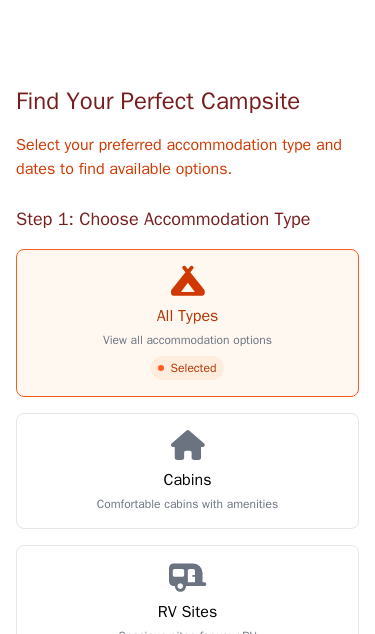 click on "Cabins
Comfortable cabins with amenities" at bounding box center (187, 471) 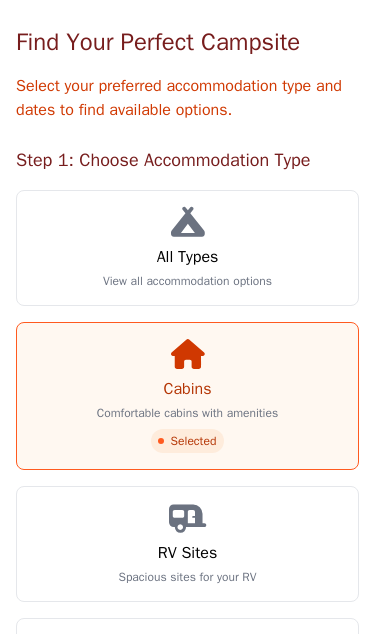 scroll, scrollTop: 148, scrollLeft: 0, axis: vertical 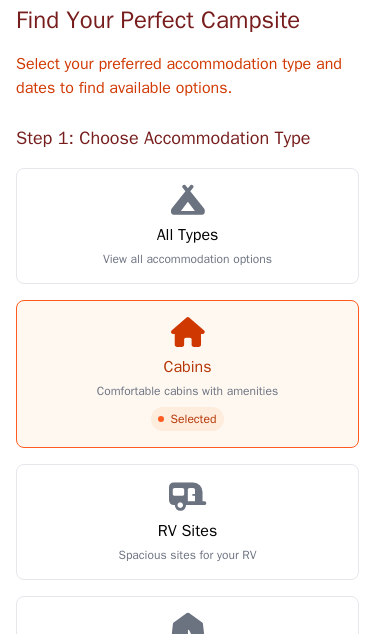 click on "Comfortable cabins with amenities" at bounding box center (187, 391) 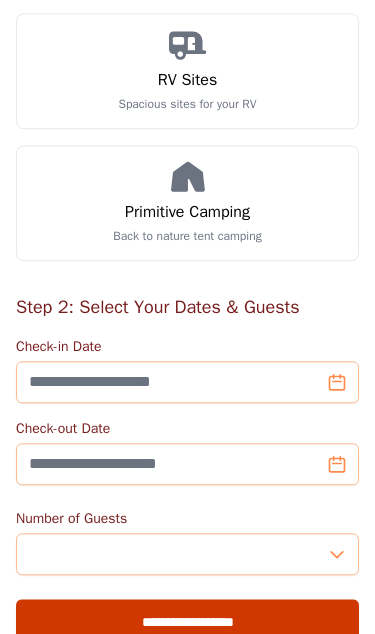 scroll, scrollTop: 613, scrollLeft: 0, axis: vertical 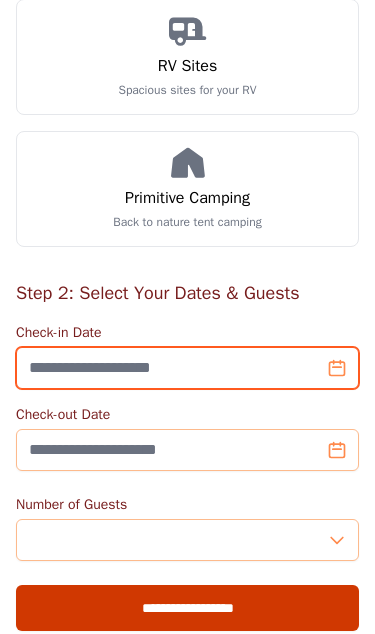 click on "Check-in Date" at bounding box center (187, 368) 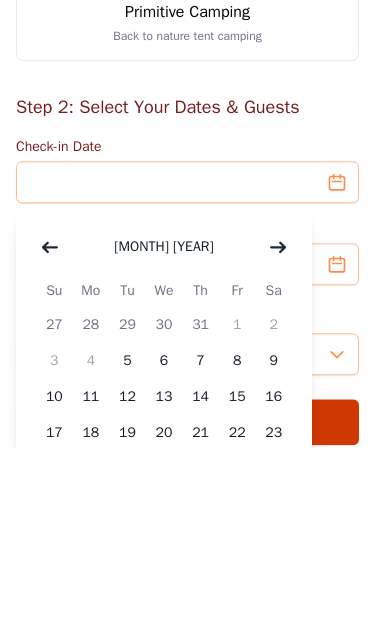 click 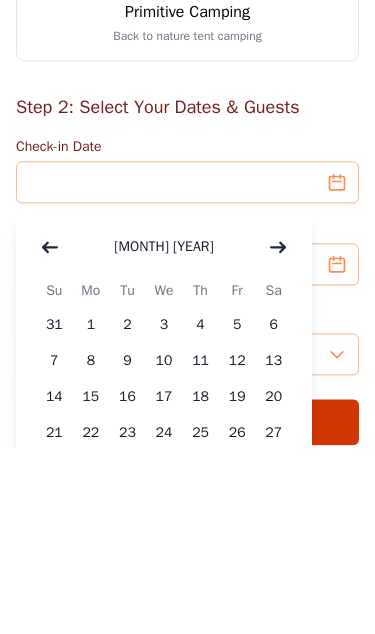click at bounding box center [278, 433] 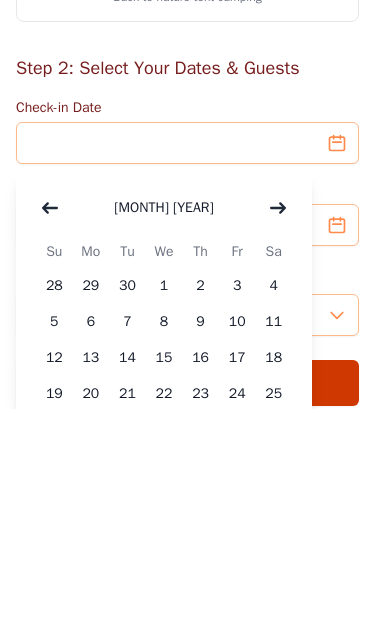 click on "8" at bounding box center (164, 547) 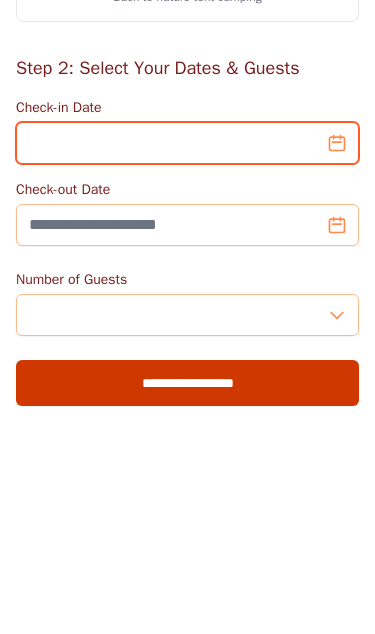type on "**********" 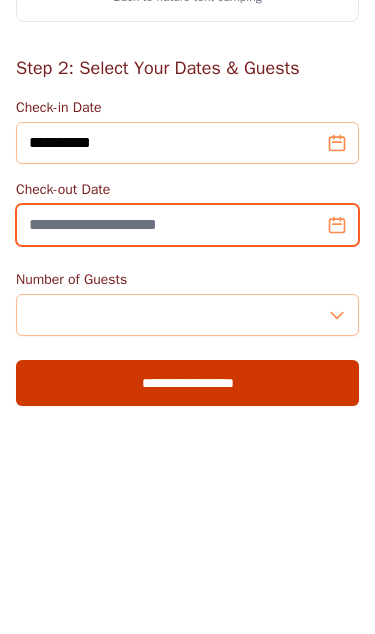 click on "Check-out Date" at bounding box center [187, 450] 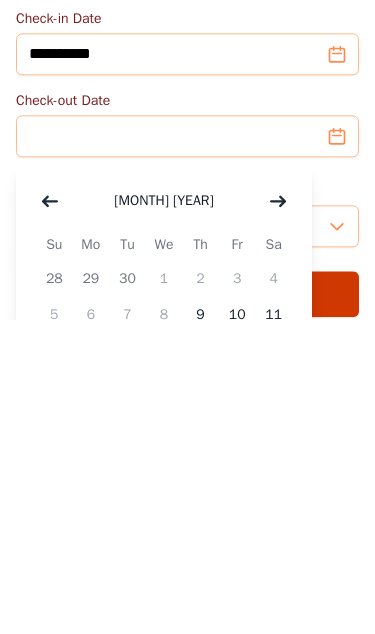 click on "12" at bounding box center [54, 665] 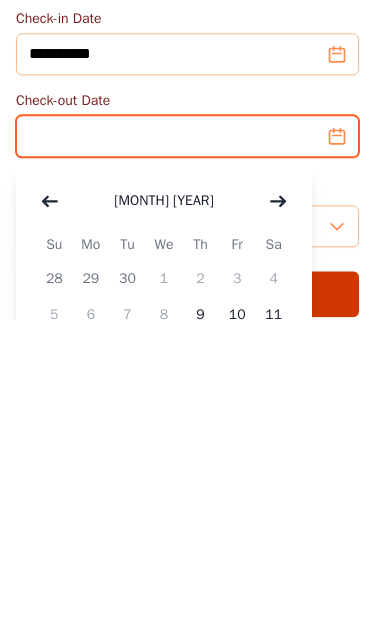 type on "**********" 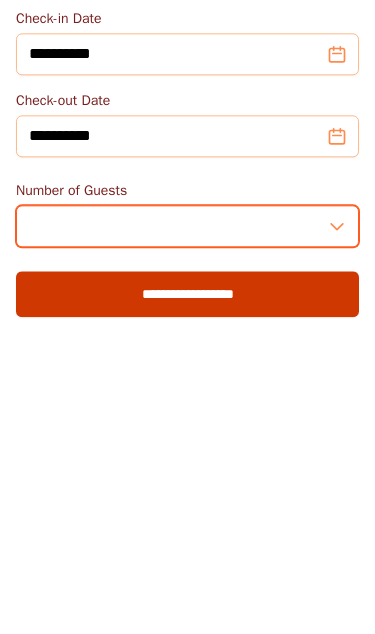 click on "*" at bounding box center (187, 540) 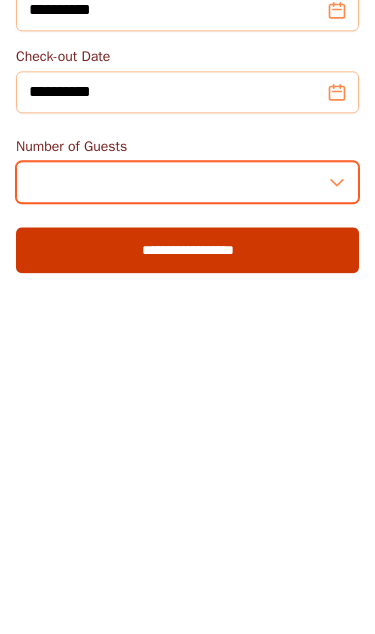 type on "*" 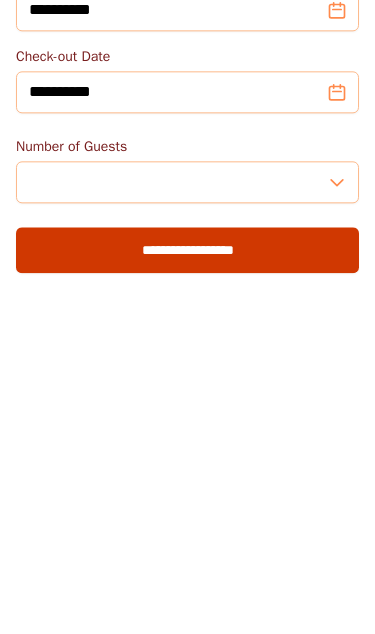 scroll, scrollTop: 970, scrollLeft: 0, axis: vertical 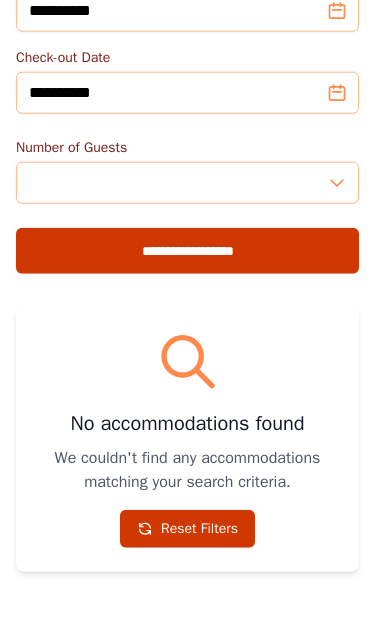 click on "**********" at bounding box center [187, 251] 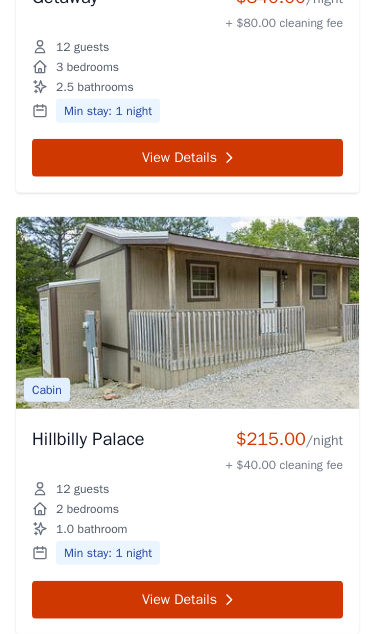 scroll, scrollTop: 1655, scrollLeft: 0, axis: vertical 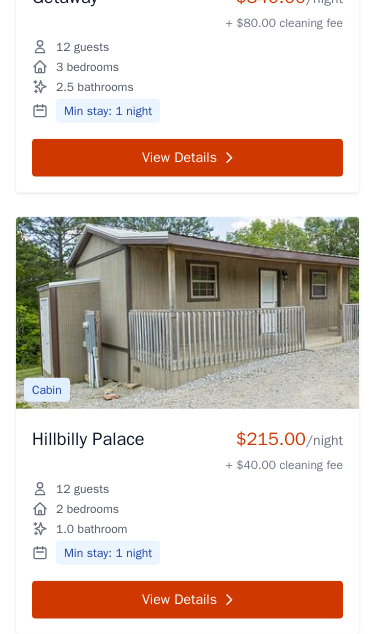 click on "$215.00 /night" at bounding box center (284, 439) 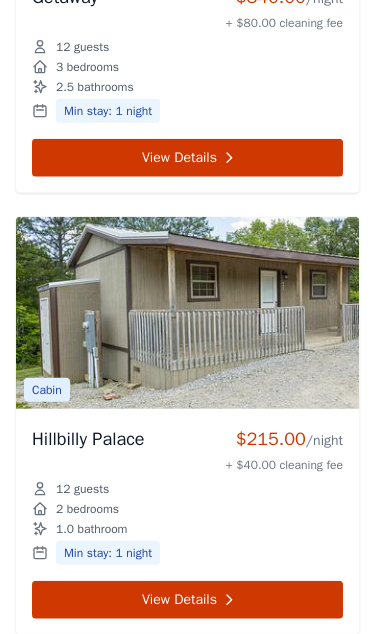 click on "View Details" at bounding box center (187, 600) 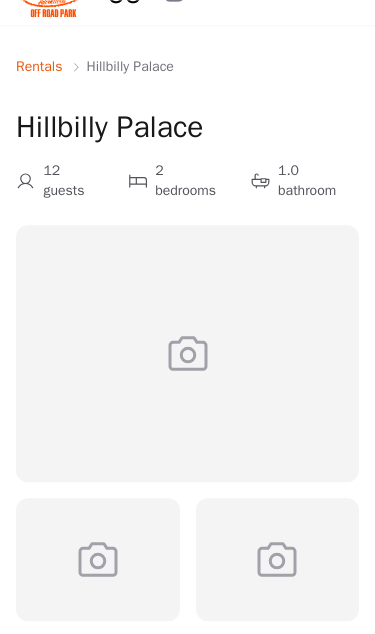 scroll, scrollTop: 0, scrollLeft: 0, axis: both 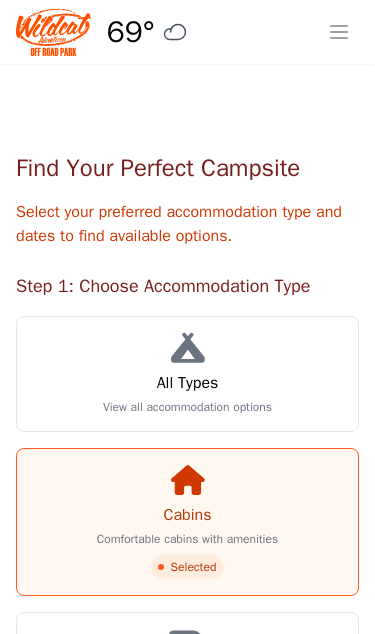 click 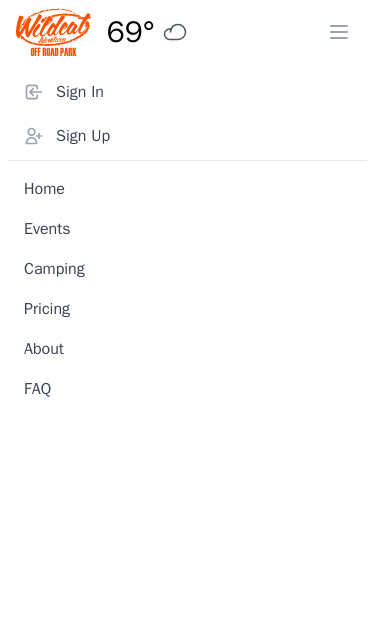 click on "FAQ" at bounding box center [187, 389] 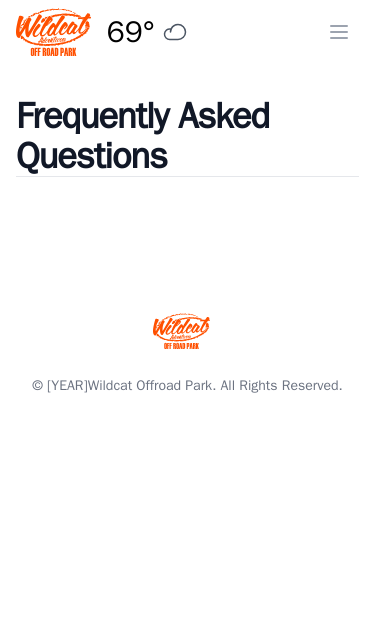 click 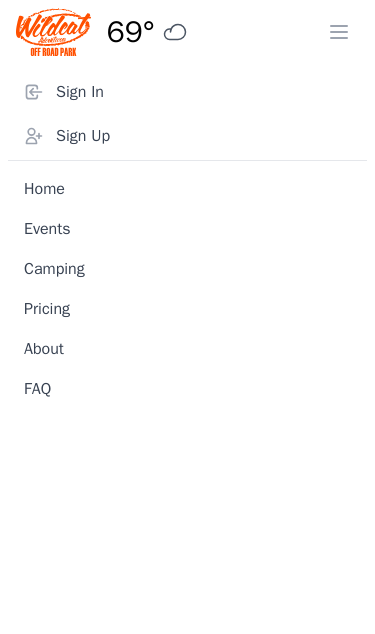 click on "About" at bounding box center [187, 349] 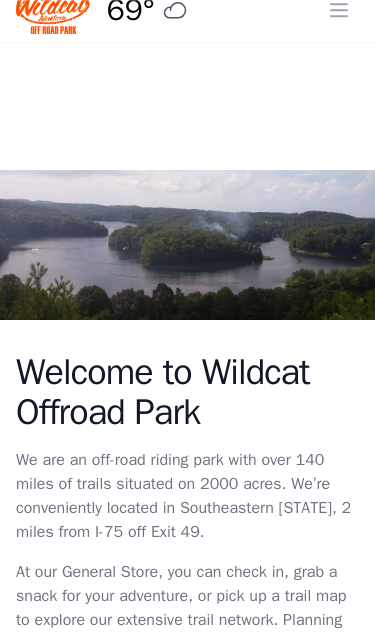 scroll, scrollTop: 0, scrollLeft: 0, axis: both 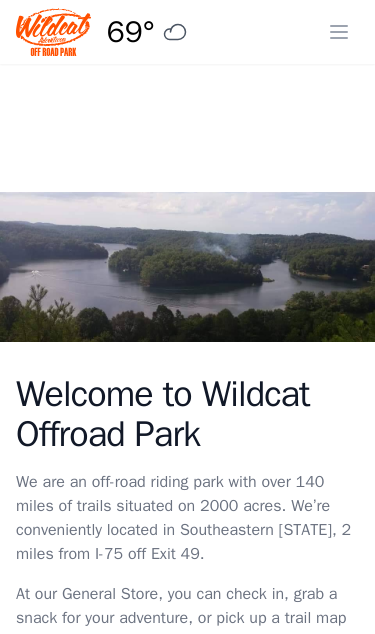click 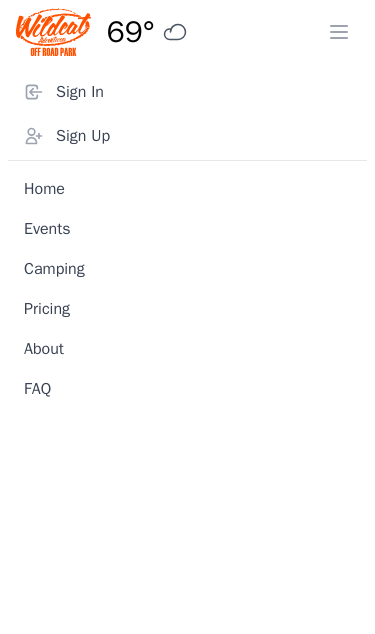click on "Camping" at bounding box center (187, 269) 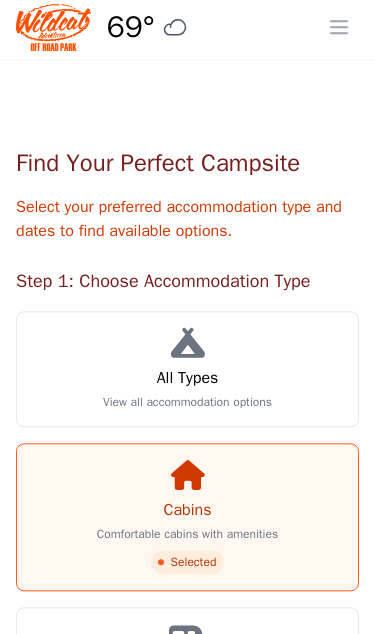 scroll, scrollTop: 0, scrollLeft: 0, axis: both 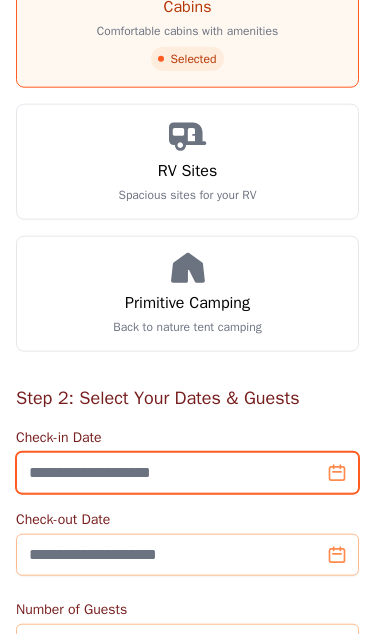 click on "Check-in Date" at bounding box center (187, 473) 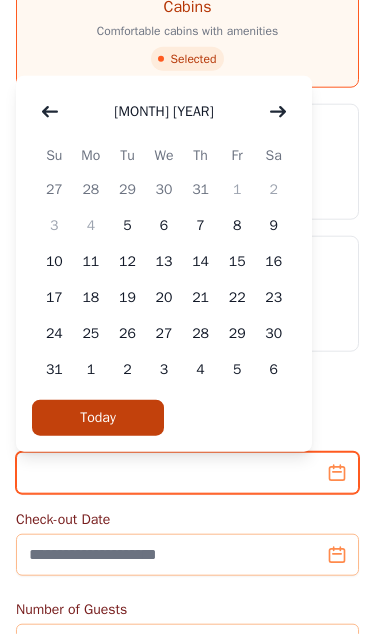 scroll, scrollTop: 508, scrollLeft: 0, axis: vertical 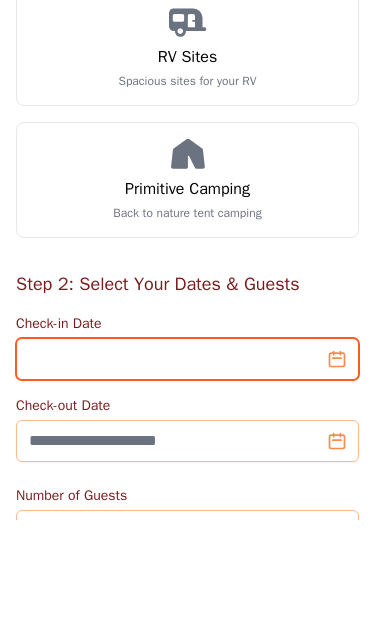 click on "Check-in Date" at bounding box center [187, 473] 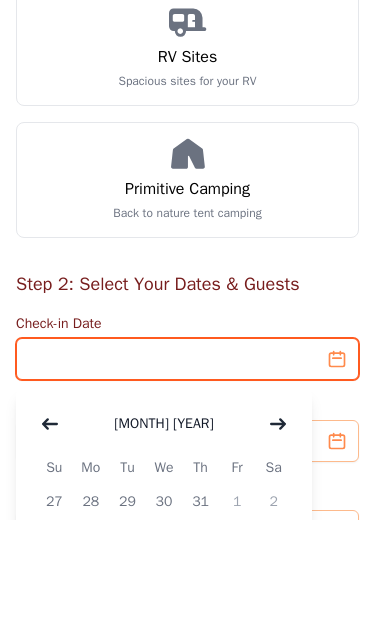 click on "Check-in Date" at bounding box center [187, 473] 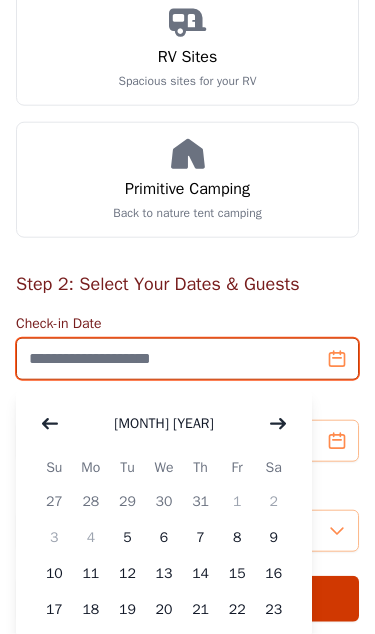 click on "Check-in Date" at bounding box center [187, 359] 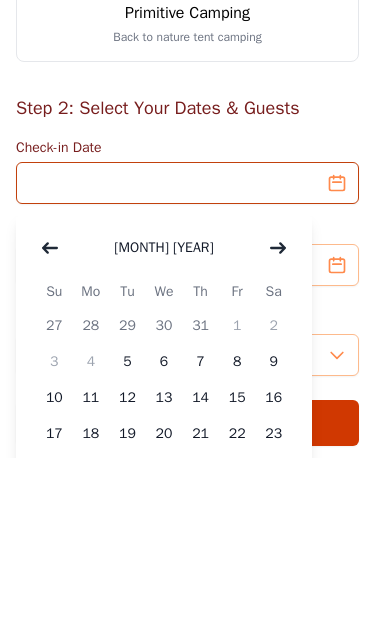 click 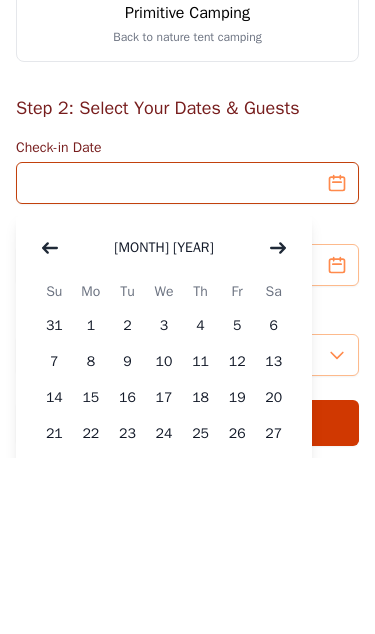 click 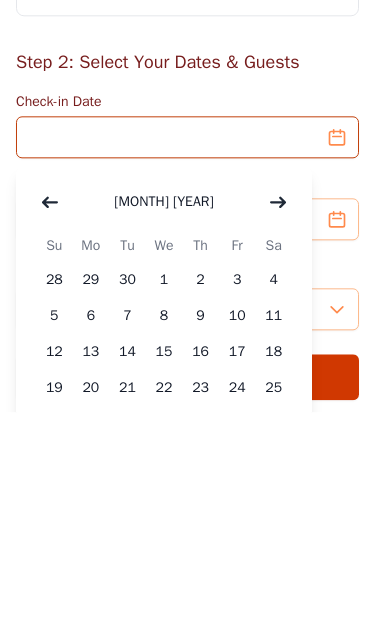 click on "8" at bounding box center (164, 538) 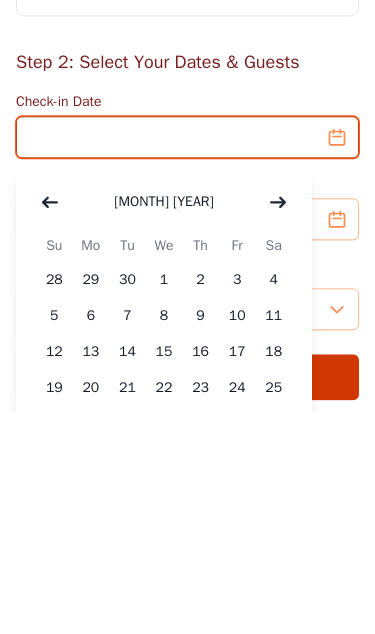 type on "**********" 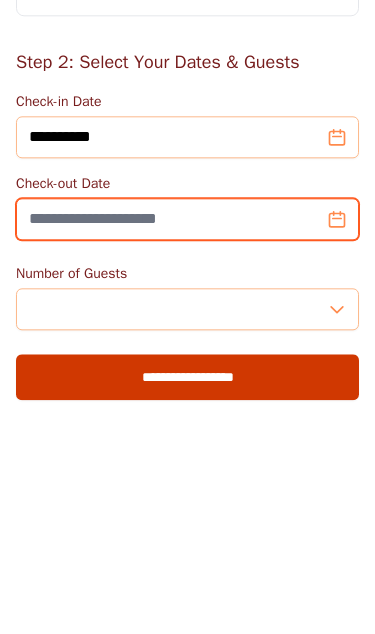 click on "Check-out Date" at bounding box center [187, 441] 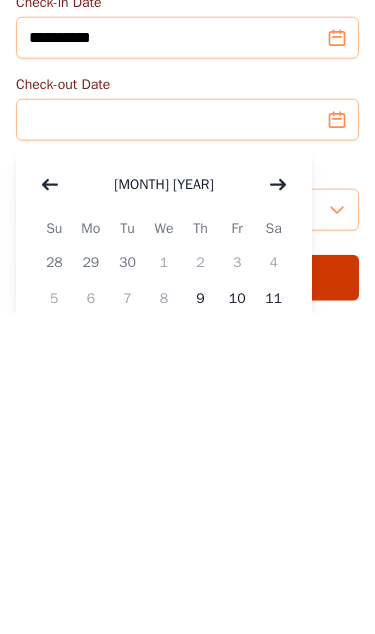 click on "12" at bounding box center [54, 656] 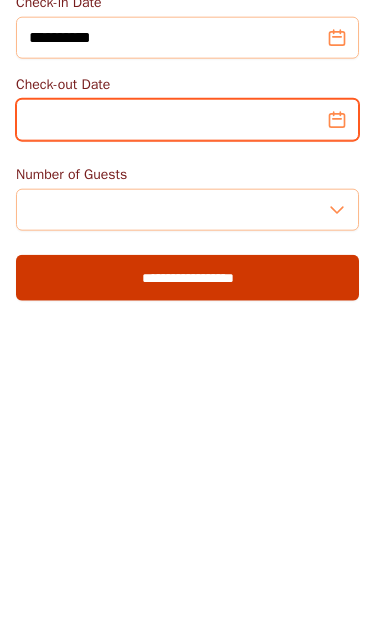 type on "**********" 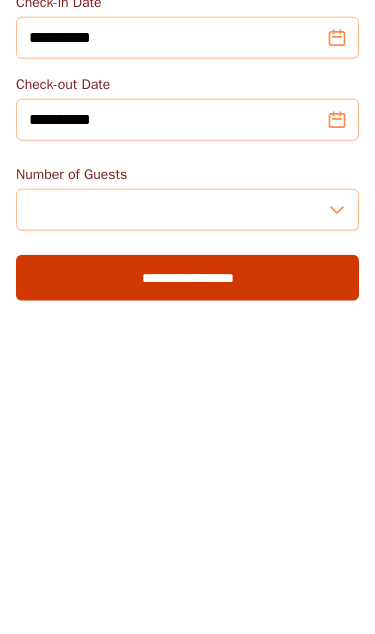 click on "**********" at bounding box center [187, 599] 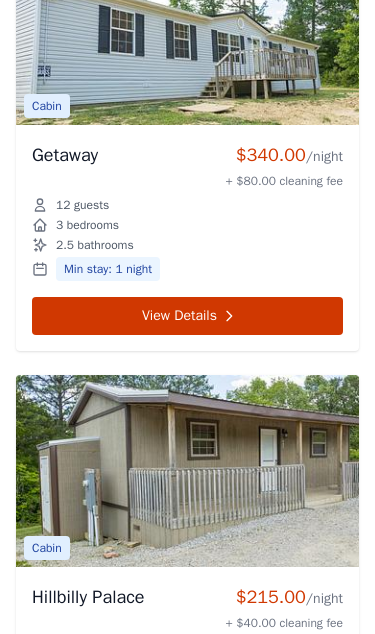 scroll, scrollTop: 1506, scrollLeft: 0, axis: vertical 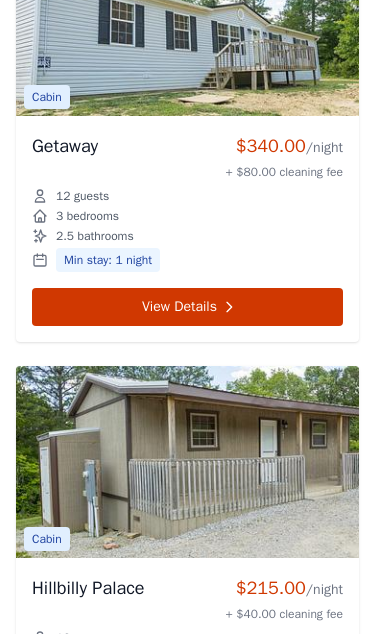click at bounding box center [187, 462] 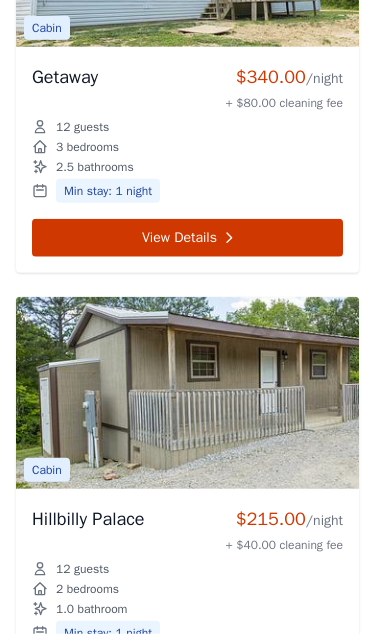 scroll, scrollTop: 1576, scrollLeft: 0, axis: vertical 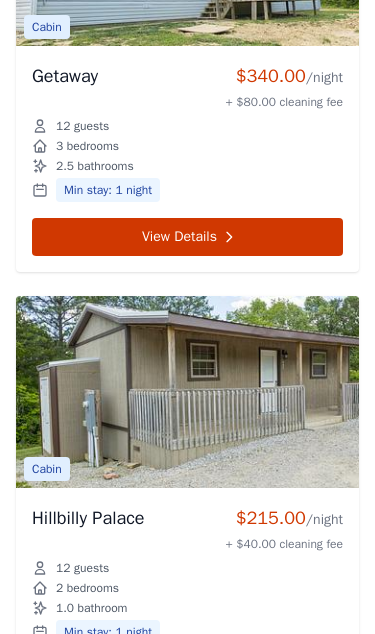 click on "View Details" at bounding box center [187, 679] 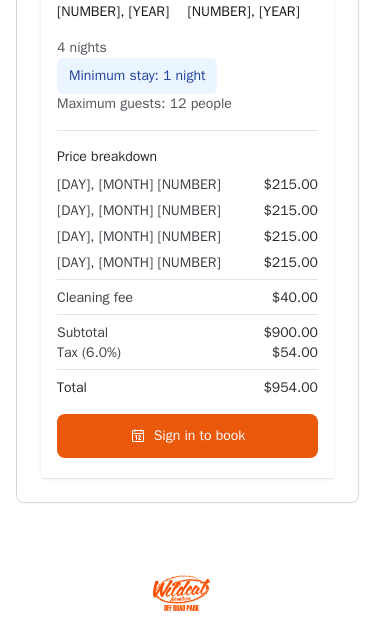 scroll, scrollTop: 0, scrollLeft: 0, axis: both 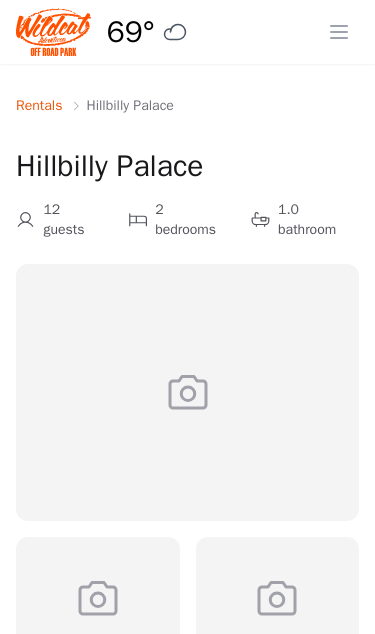 click 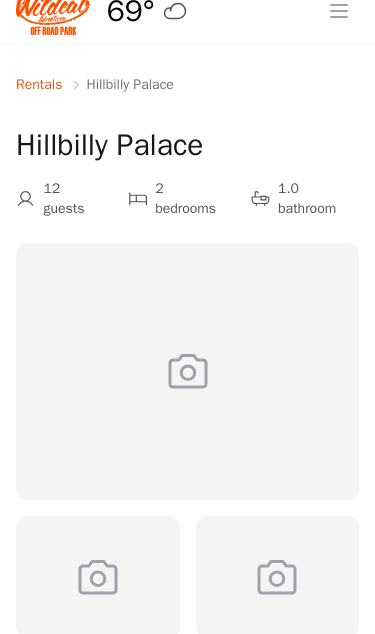 scroll, scrollTop: 0, scrollLeft: 0, axis: both 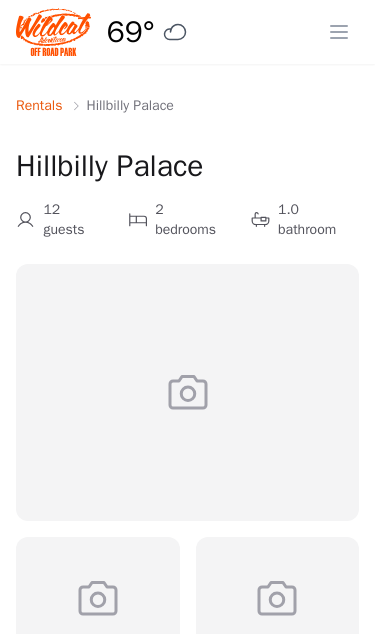 click 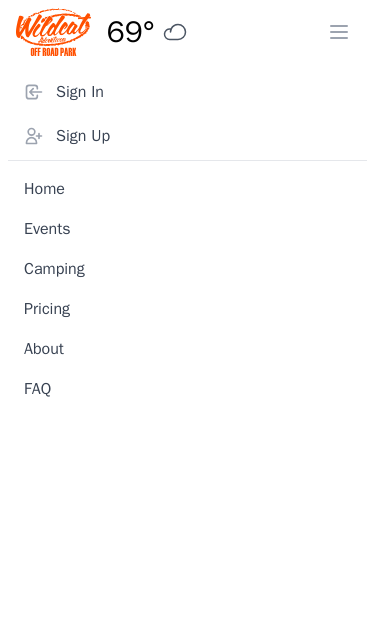 click on "Pricing" at bounding box center (187, 309) 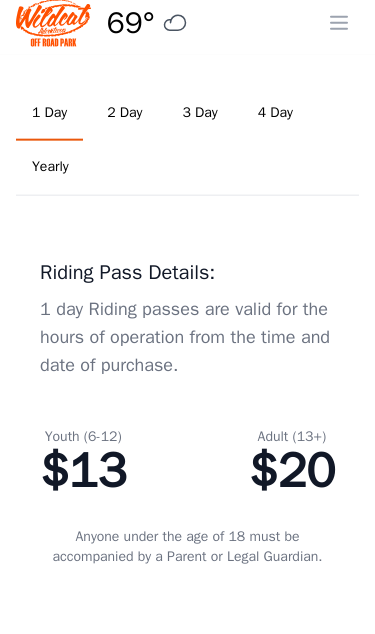 scroll, scrollTop: 0, scrollLeft: 0, axis: both 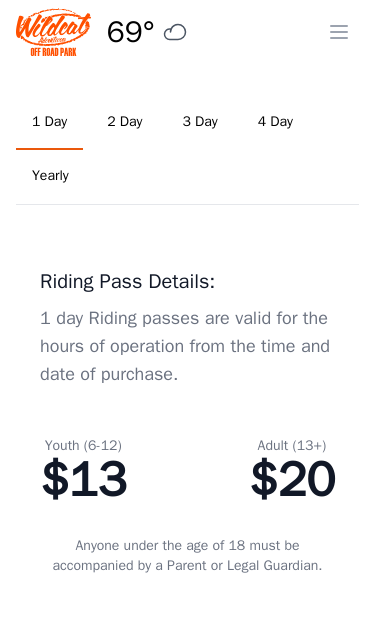 click on "3 Day" at bounding box center [200, 123] 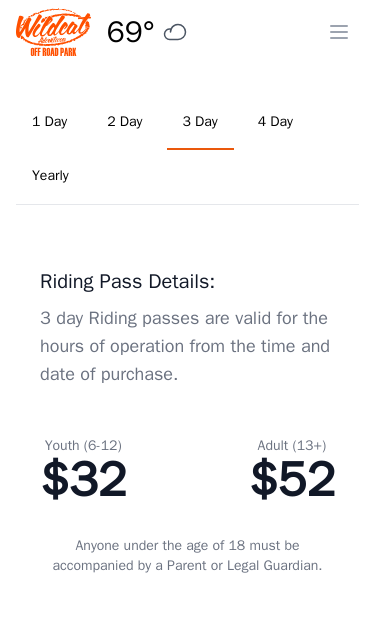 click 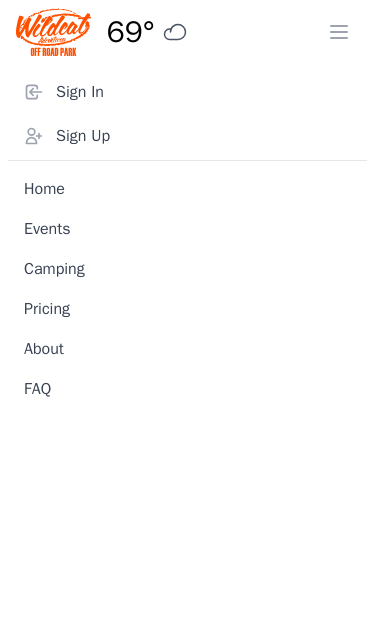 click on "Home" at bounding box center [187, 189] 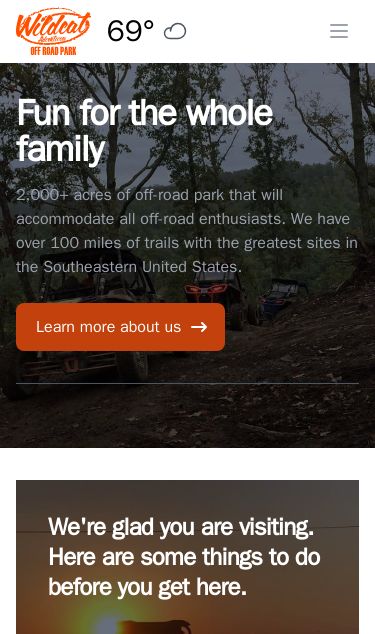 scroll, scrollTop: 0, scrollLeft: 0, axis: both 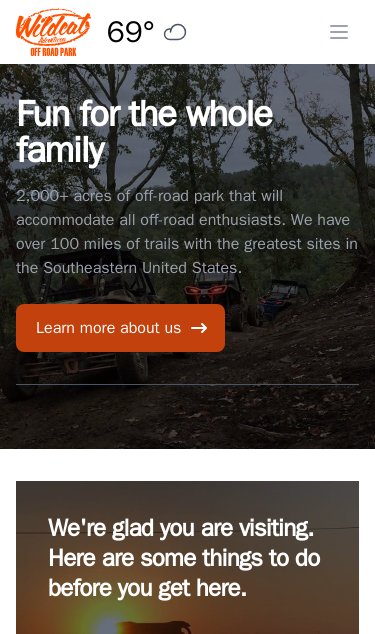 click 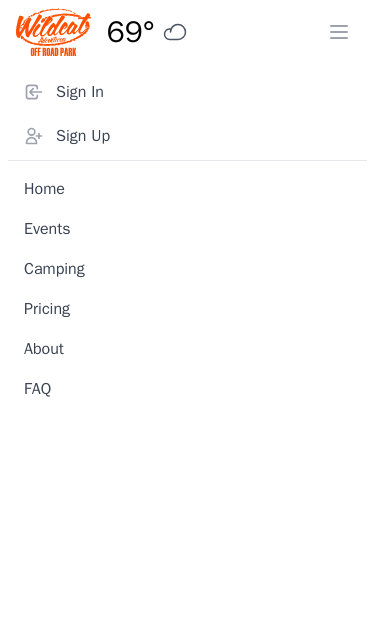 click on "FAQ" at bounding box center (187, 389) 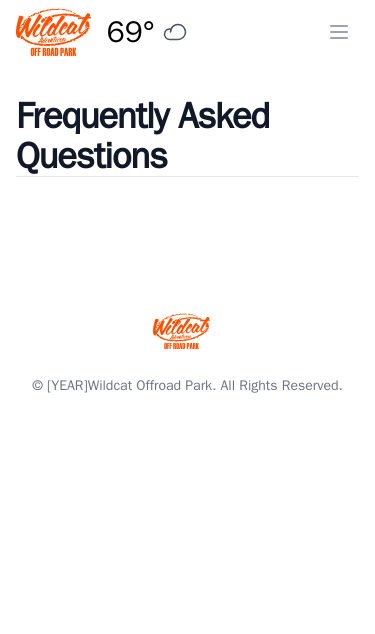 click 